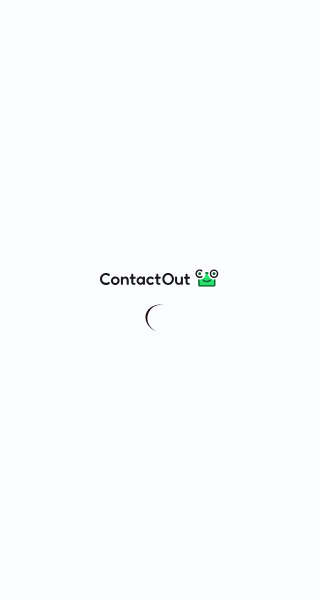 scroll, scrollTop: 0, scrollLeft: 0, axis: both 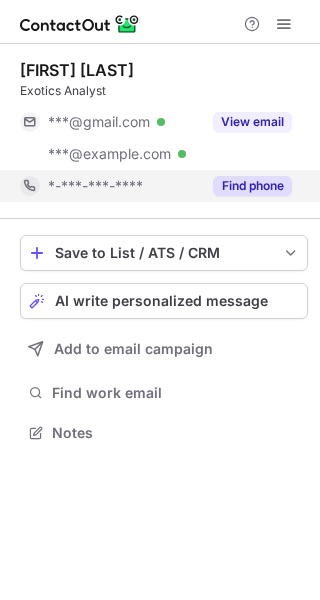 click on "Find phone" at bounding box center (252, 186) 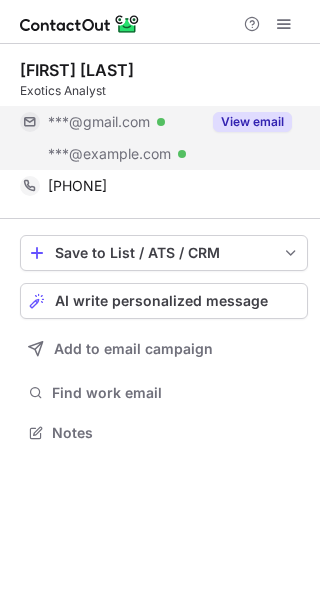 click on "View email" at bounding box center (252, 122) 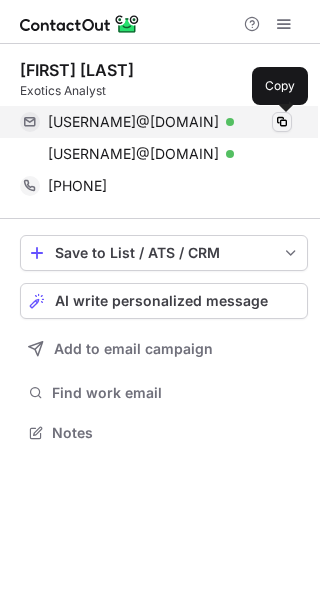 click at bounding box center [282, 122] 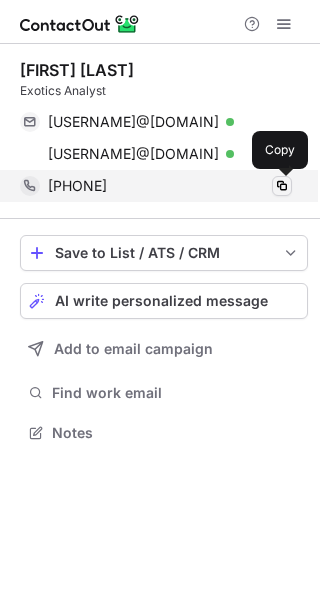 click at bounding box center [282, 186] 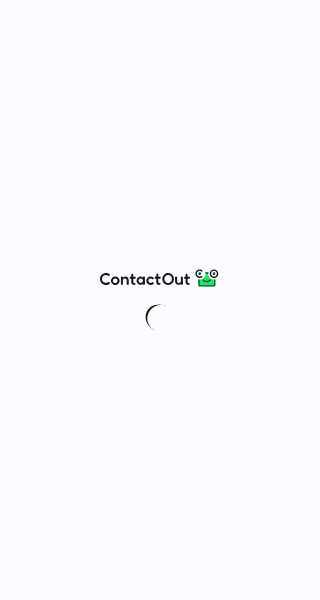 scroll, scrollTop: 0, scrollLeft: 0, axis: both 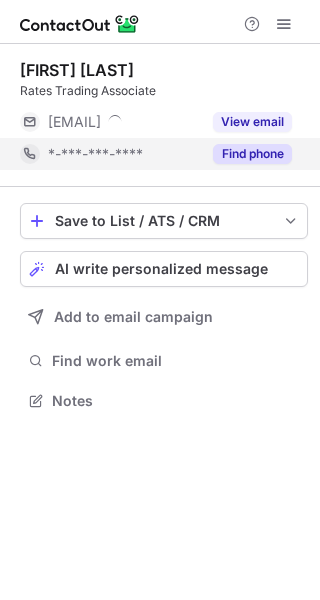 click on "Find phone" at bounding box center (252, 154) 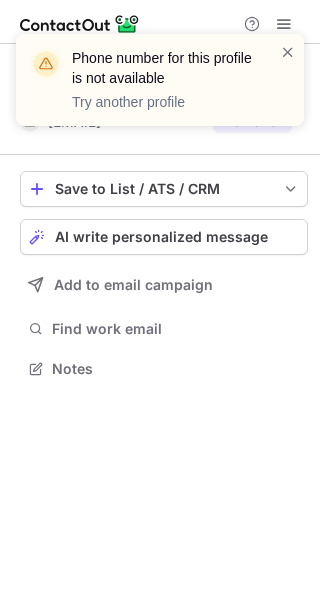 scroll, scrollTop: 355, scrollLeft: 320, axis: both 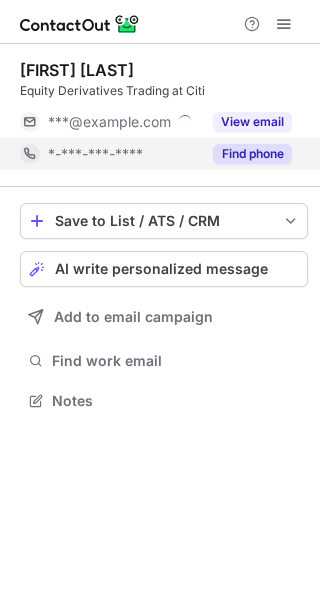 click on "Find phone" at bounding box center [252, 154] 